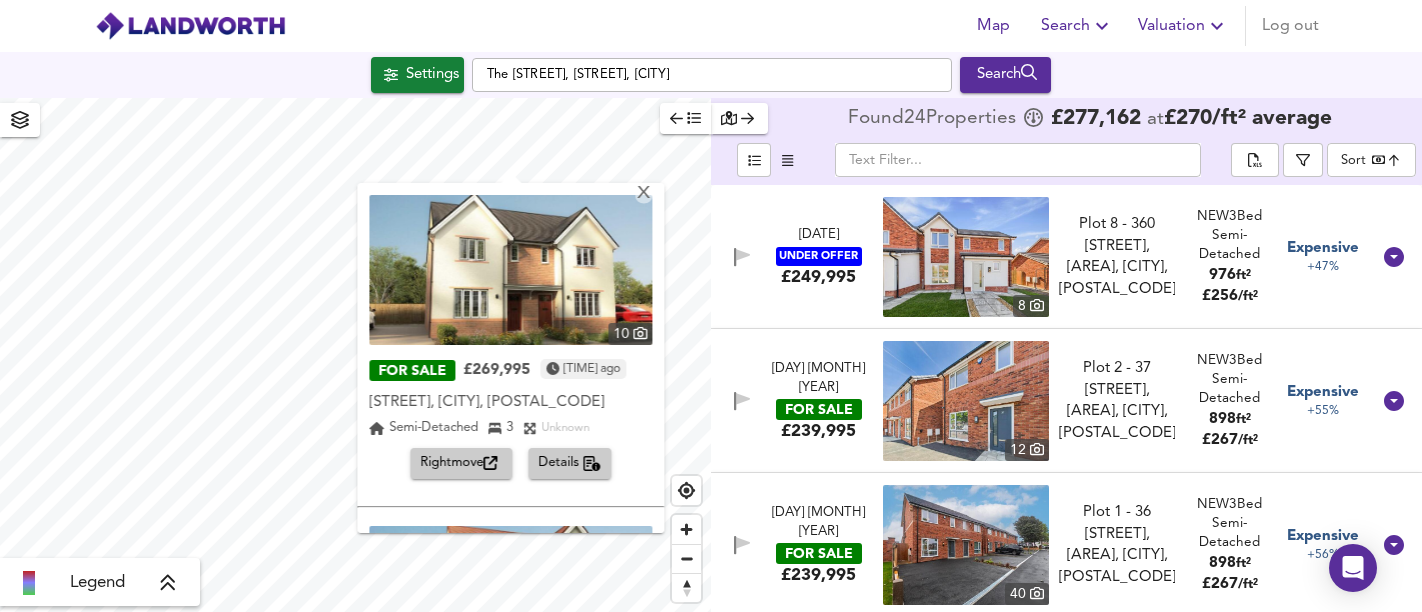 scroll, scrollTop: 0, scrollLeft: 0, axis: both 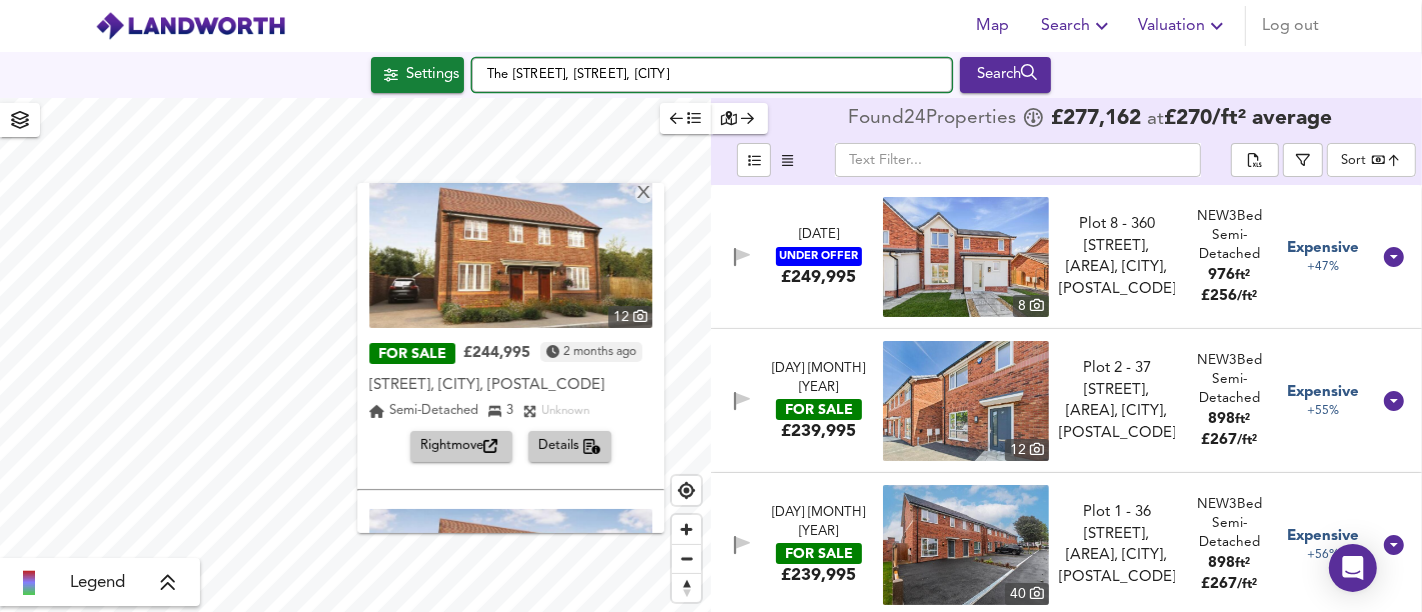 drag, startPoint x: 801, startPoint y: 59, endPoint x: 533, endPoint y: 92, distance: 270.02408 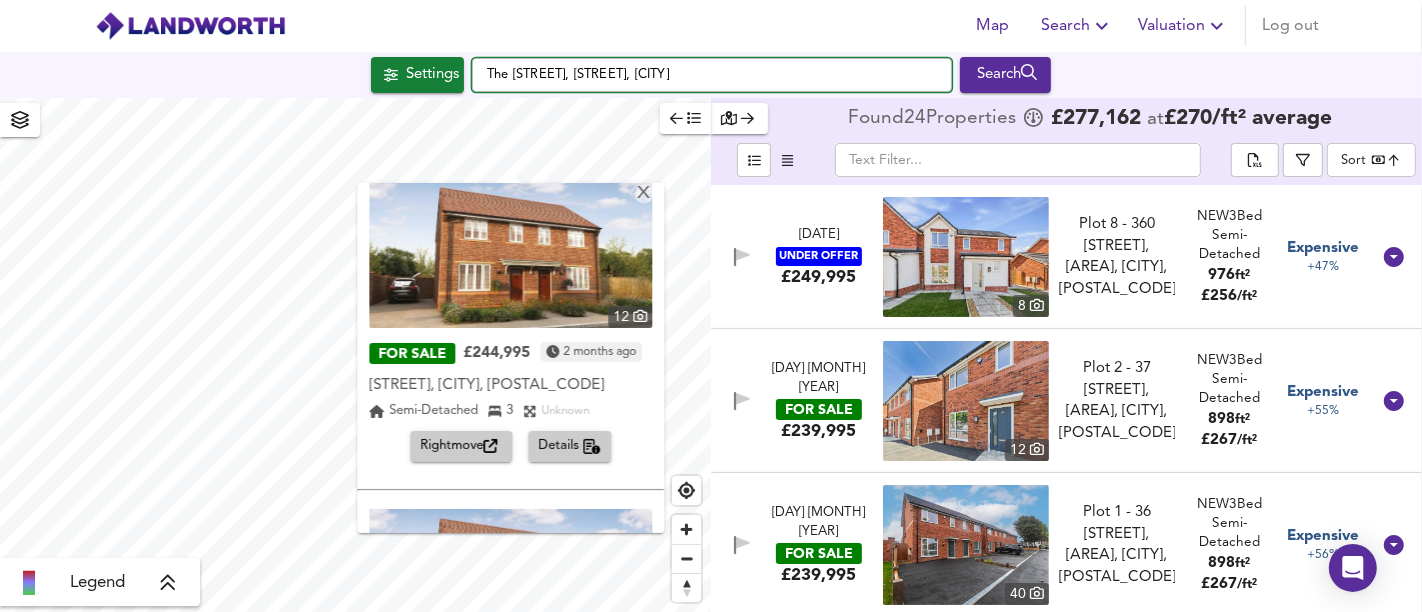 click on "Settings     The [STREET], [STREET], [CITY]        Search" at bounding box center [711, 75] 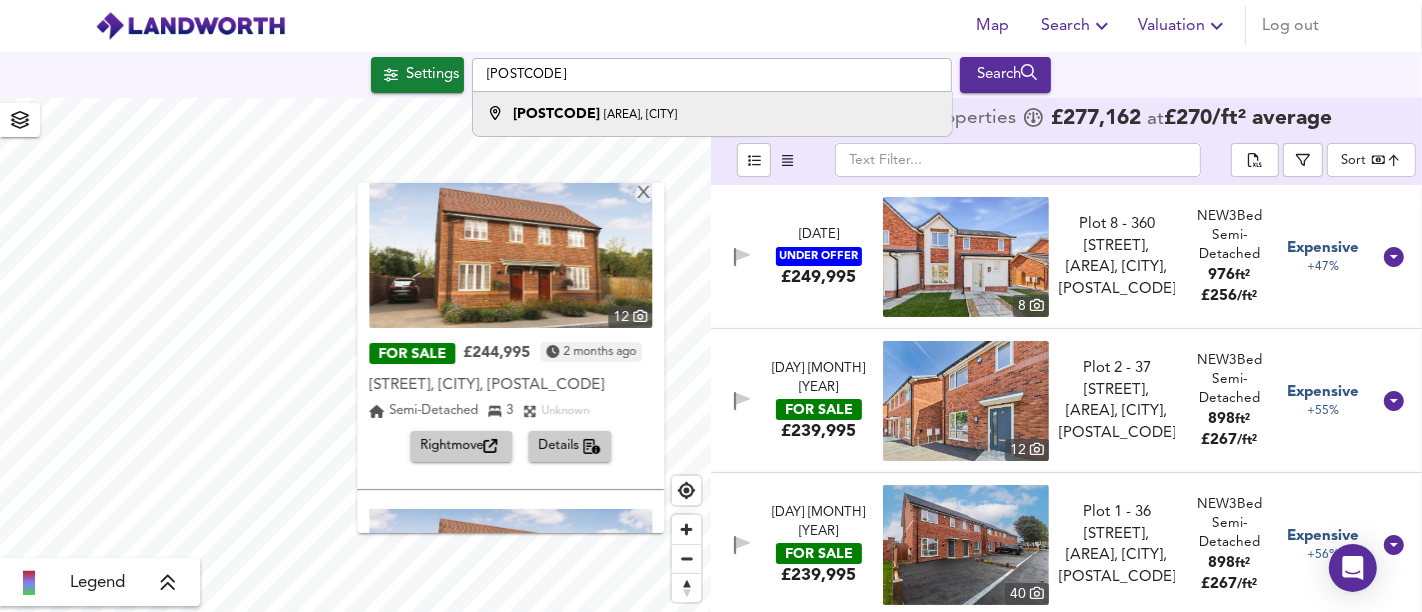 click on "[AREA], [CITY]" at bounding box center [640, 115] 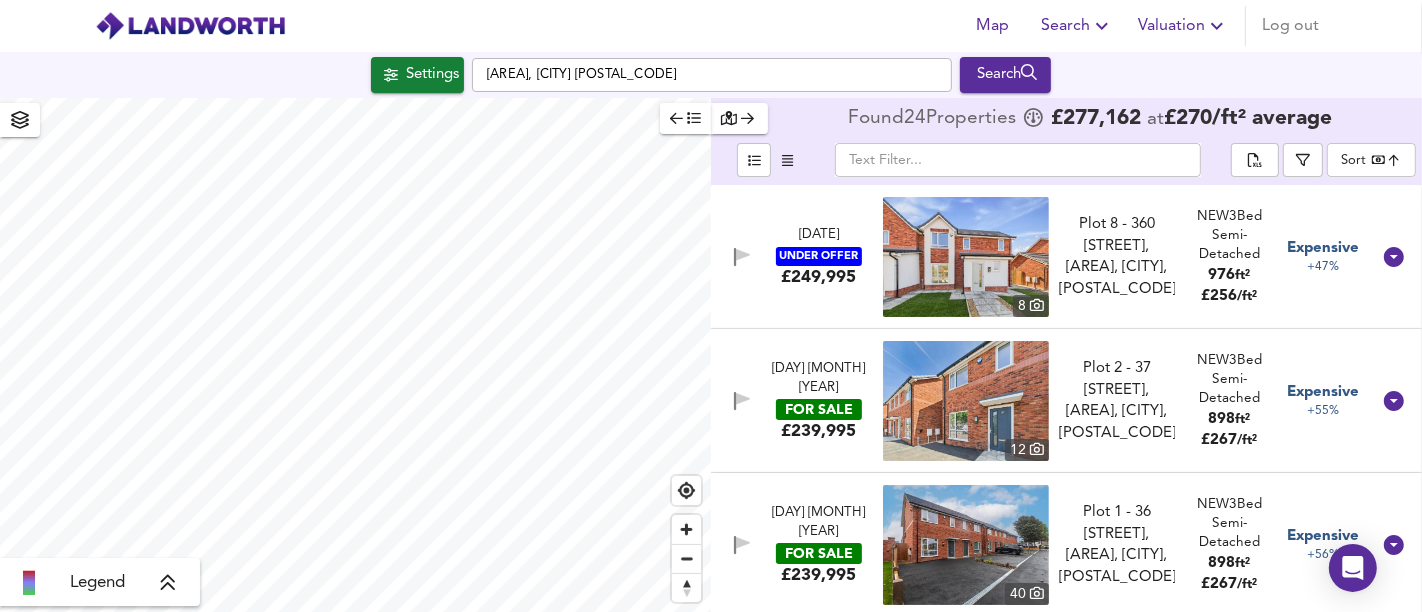 click on "Settings" at bounding box center [417, 75] 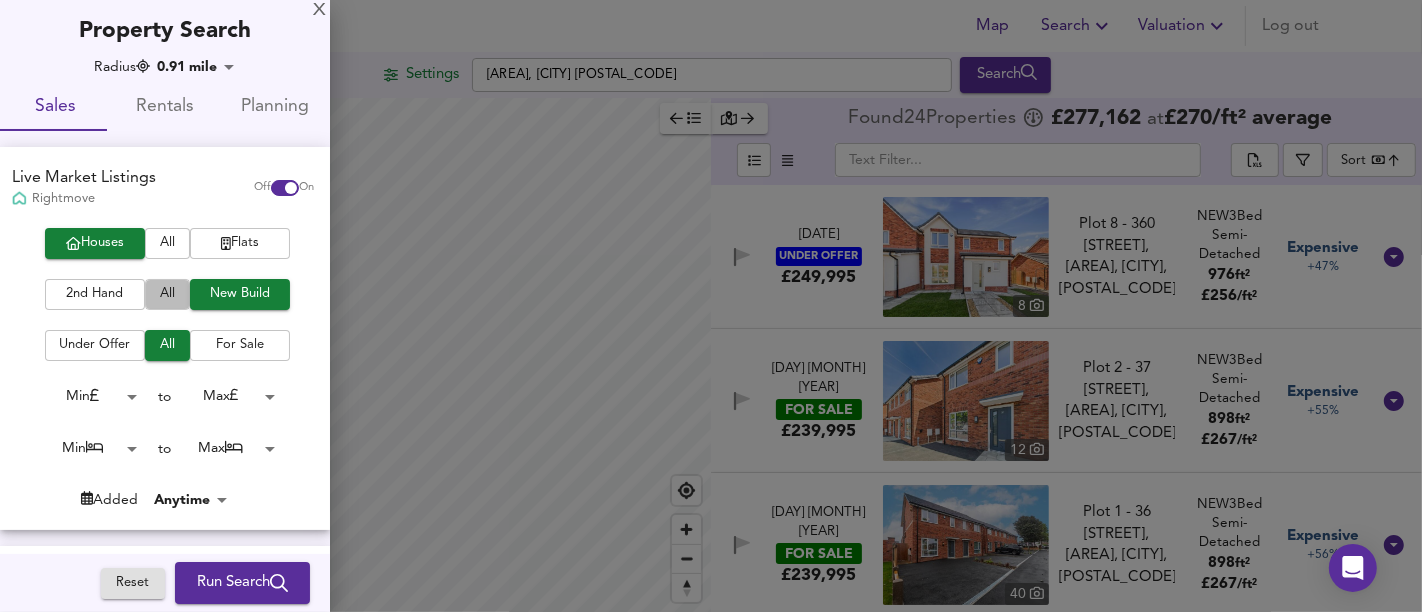 click on "All" at bounding box center [167, 294] 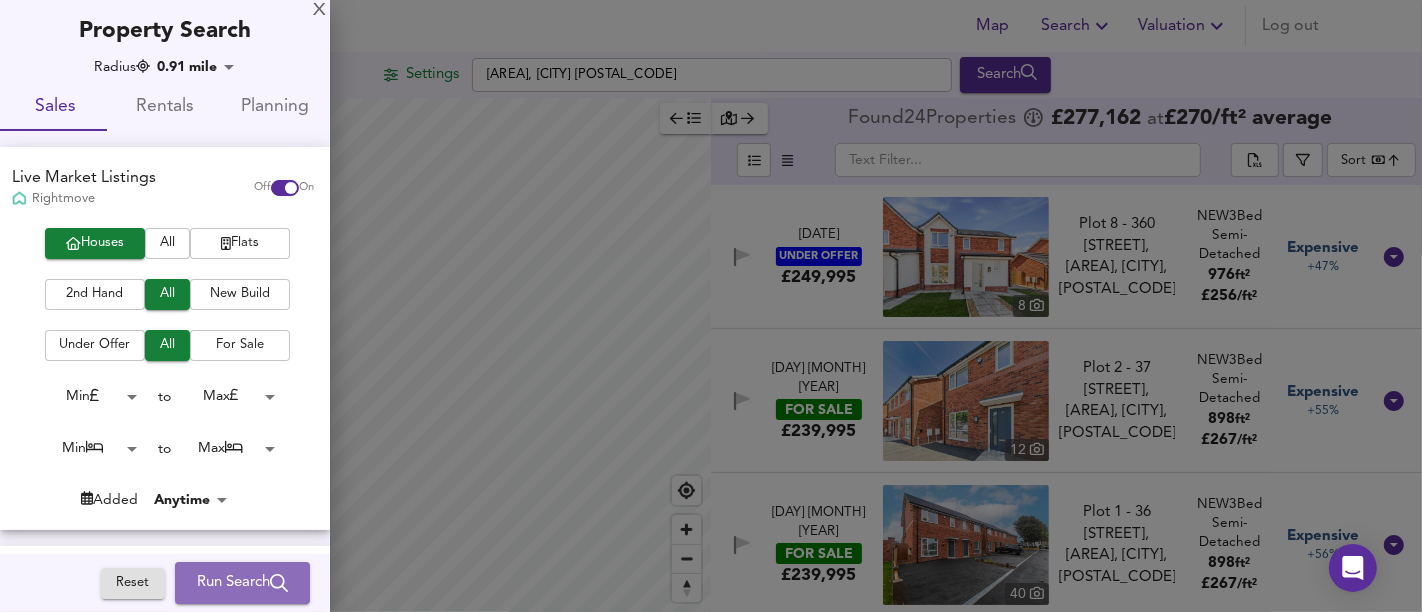 click on "Run Search" at bounding box center (242, 583) 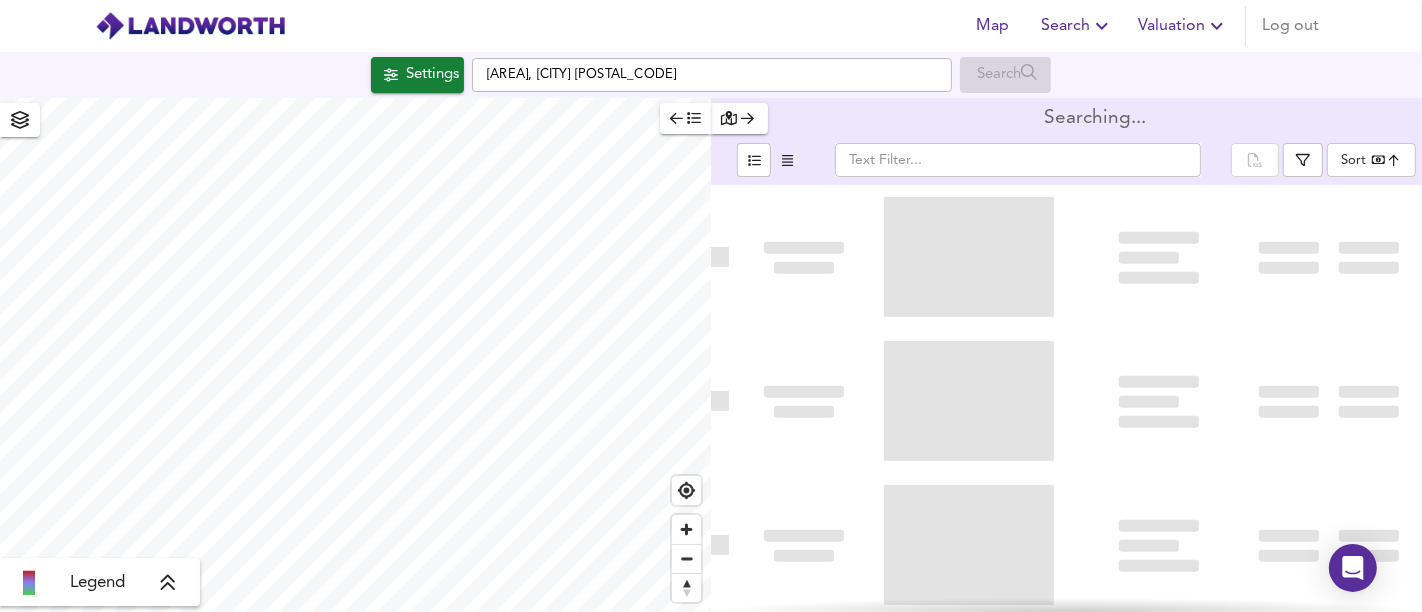 type on "bestdeal" 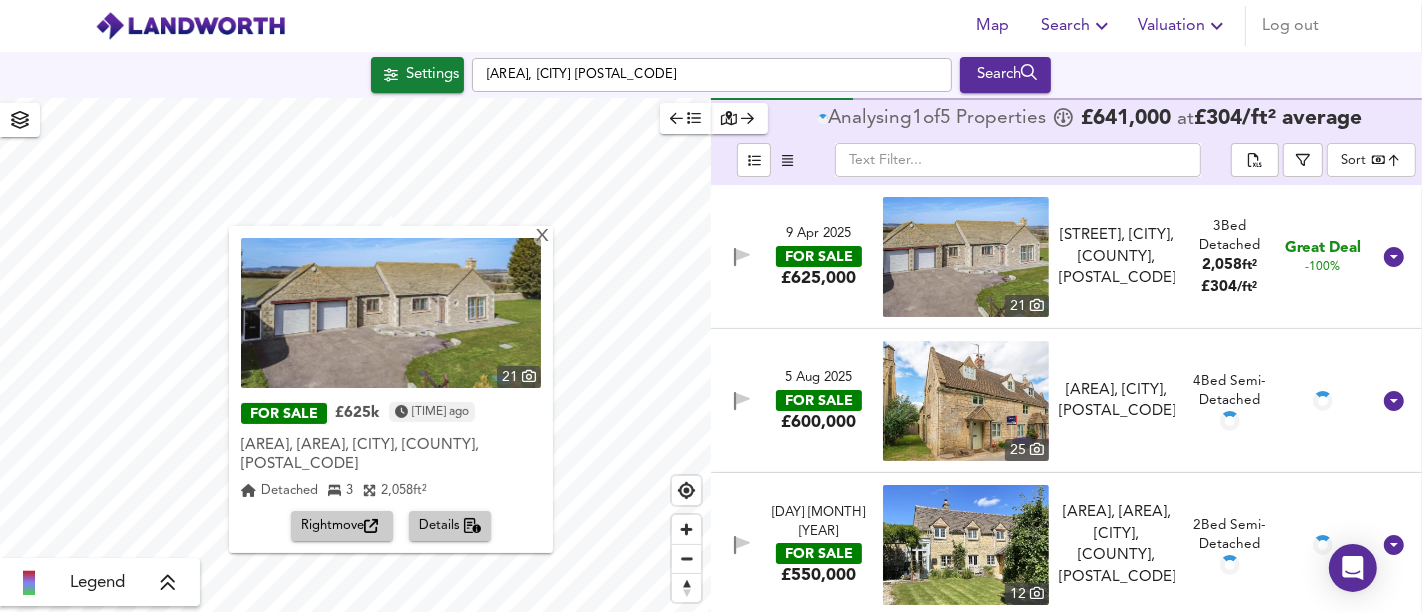 click on "Rightmove" at bounding box center [342, 526] 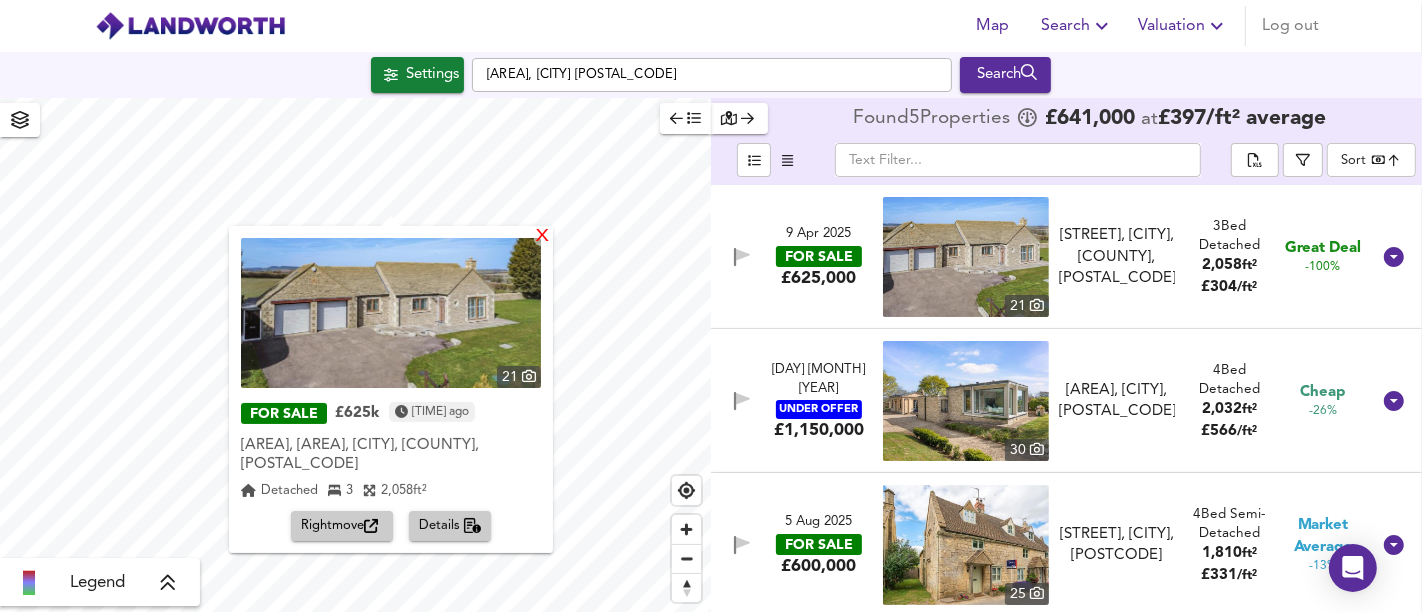 click on "X" at bounding box center [542, 237] 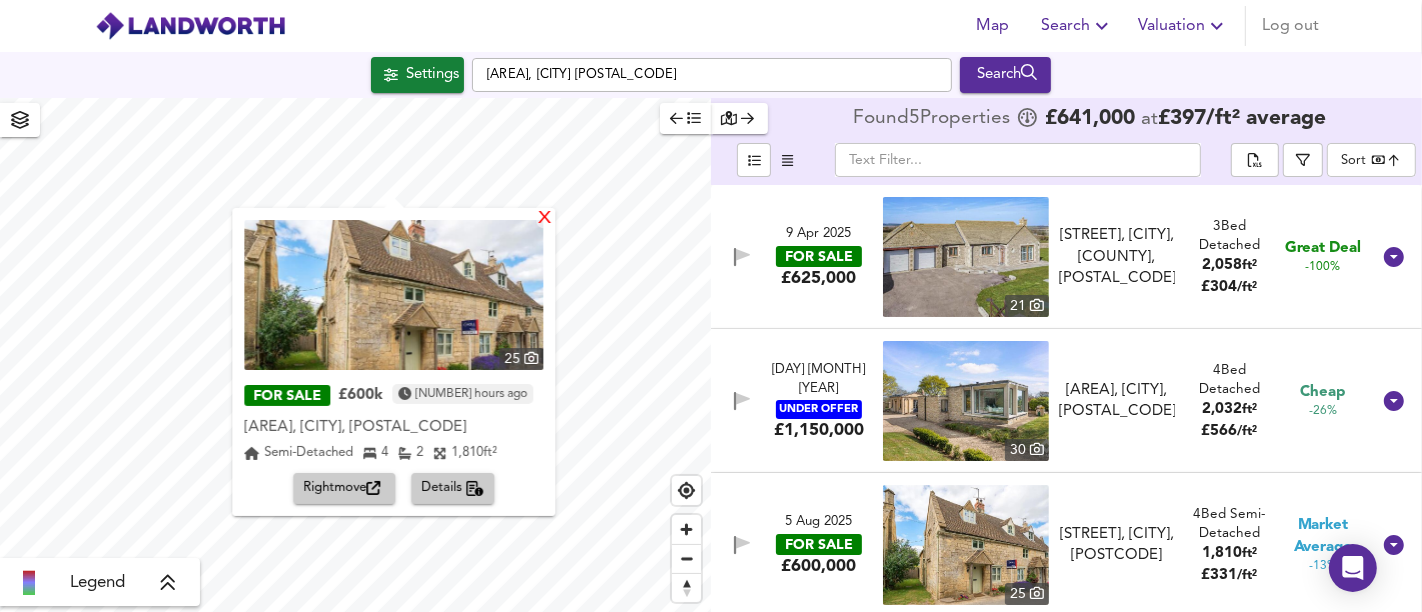 click on "X" at bounding box center [545, 219] 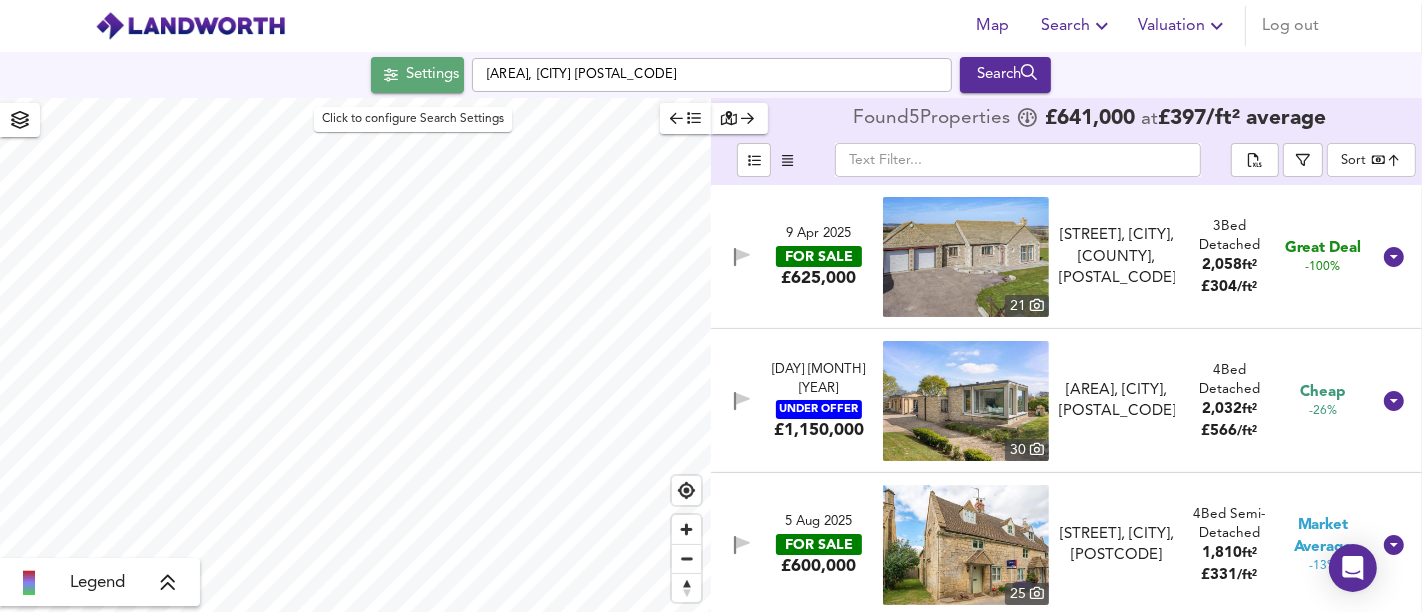 click on "Settings" at bounding box center (417, 75) 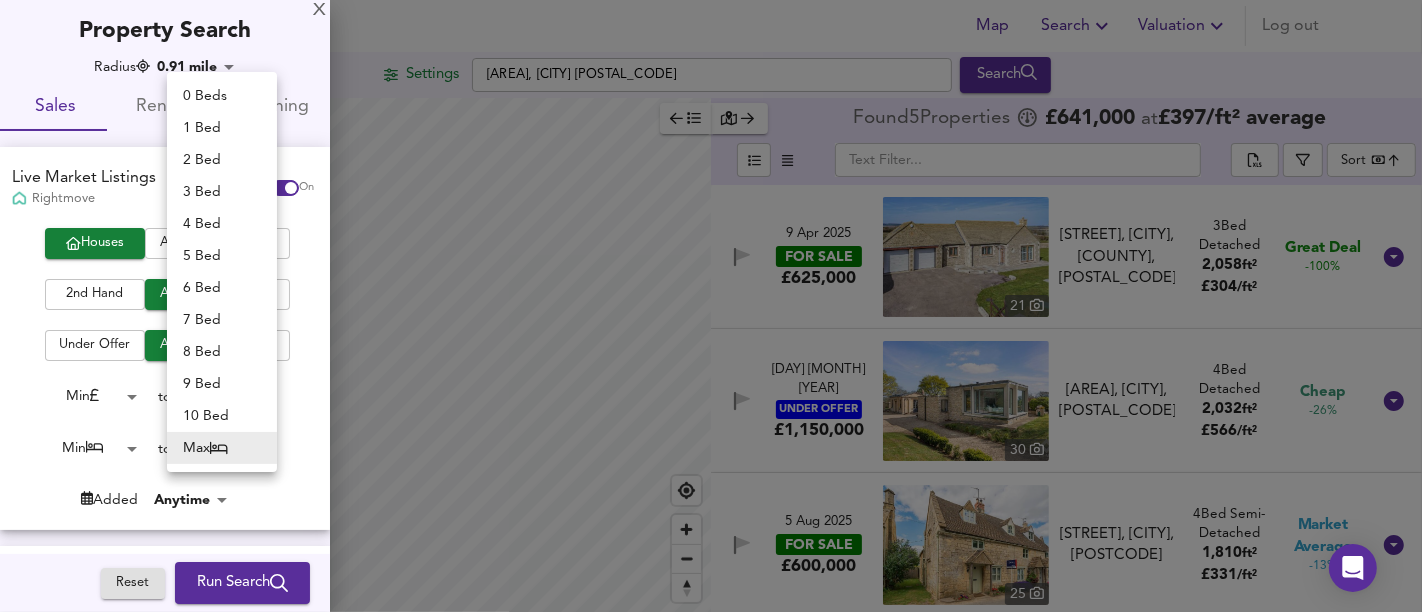 click on "Map Search Valuation Log out        Settings     [POSTCODE], [CITY], [STATE]        Search            Legend       Found  5  Propert ies     £ 641,000   at  £ 397 / ft²   average              ​         Sort   bestdeal ​ 9 [MONTH] [YEAR] FOR SALE £625,000     21     [STREET], [CITY], [STATE], [STATE], [POSTCODE] [STREET], [CITY], [STATE], [STATE], [POSTCODE] 4  Bed   Detached 2,058 ft² £ 304 / ft²   Great Deal -100% 10 [MONTH] [YEAR] UNDER OFFER £1,150,000     30     [STREET], [CITY], [POSTCODE] [STREET], [CITY], [POSTCODE] 4  Bed   Detached 2,032 ft² £ 566 / ft²   Cheap -26% 5 [MONTH] [YEAR] FOR SALE £600,000     25     [STREET], [CITY], [POSTCODE] [STREET], [CITY], [POSTCODE] 4  Bed   Semi-Detached 1,810 ft² £ 331 / ft²   Market Average -13% 28 [MONTH] [YEAR] FOR SALE £280,000     27     [STREET], [CITY], [STATE], [POSTCODE] [STREET], [CITY], [STATE], [POSTCODE] 3" at bounding box center [711, 306] 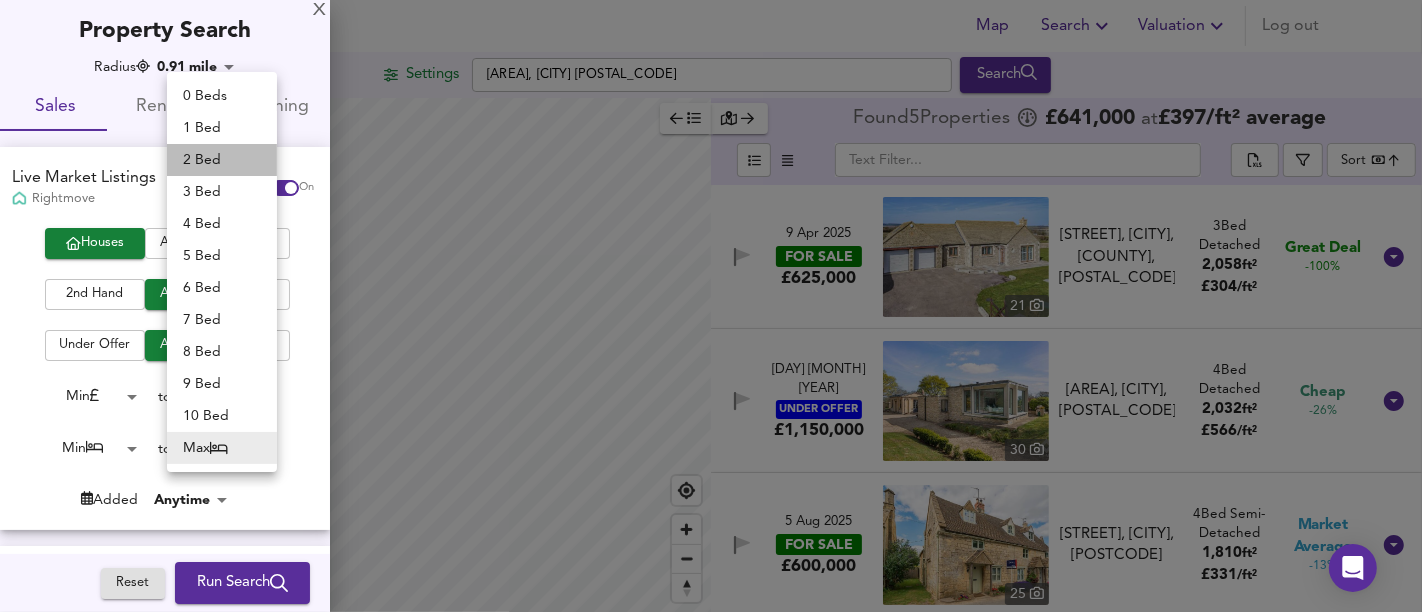 click on "2 Bed" at bounding box center [222, 160] 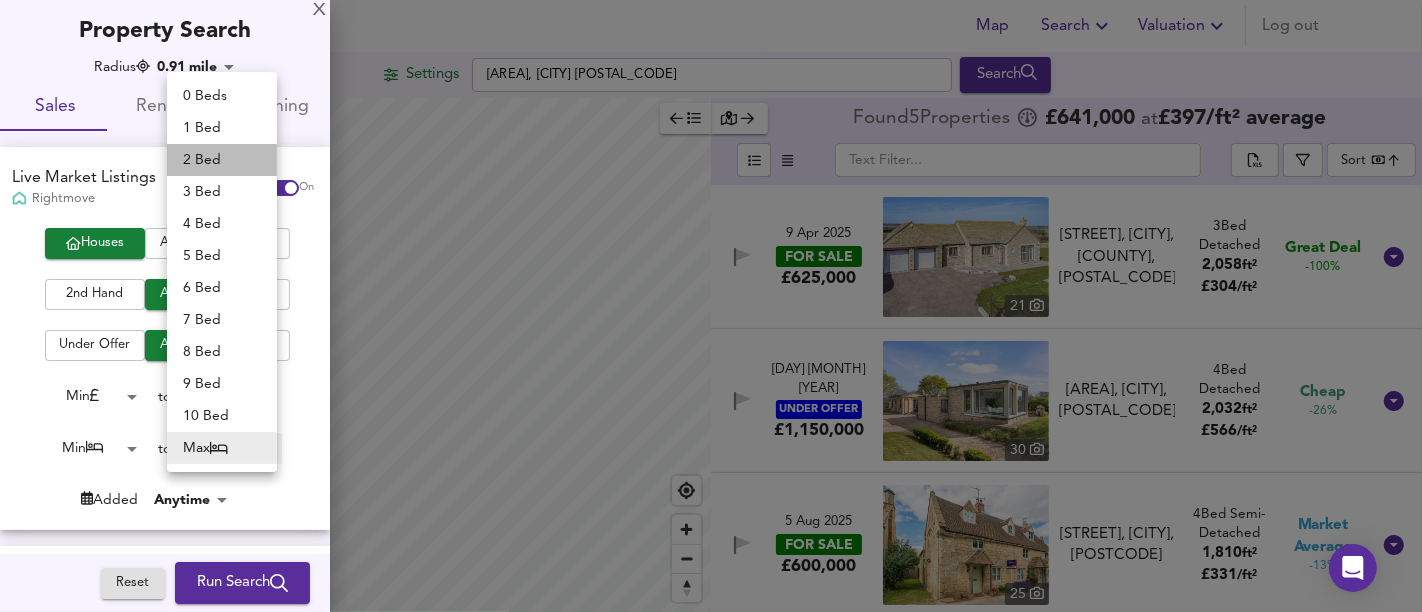 type on "2" 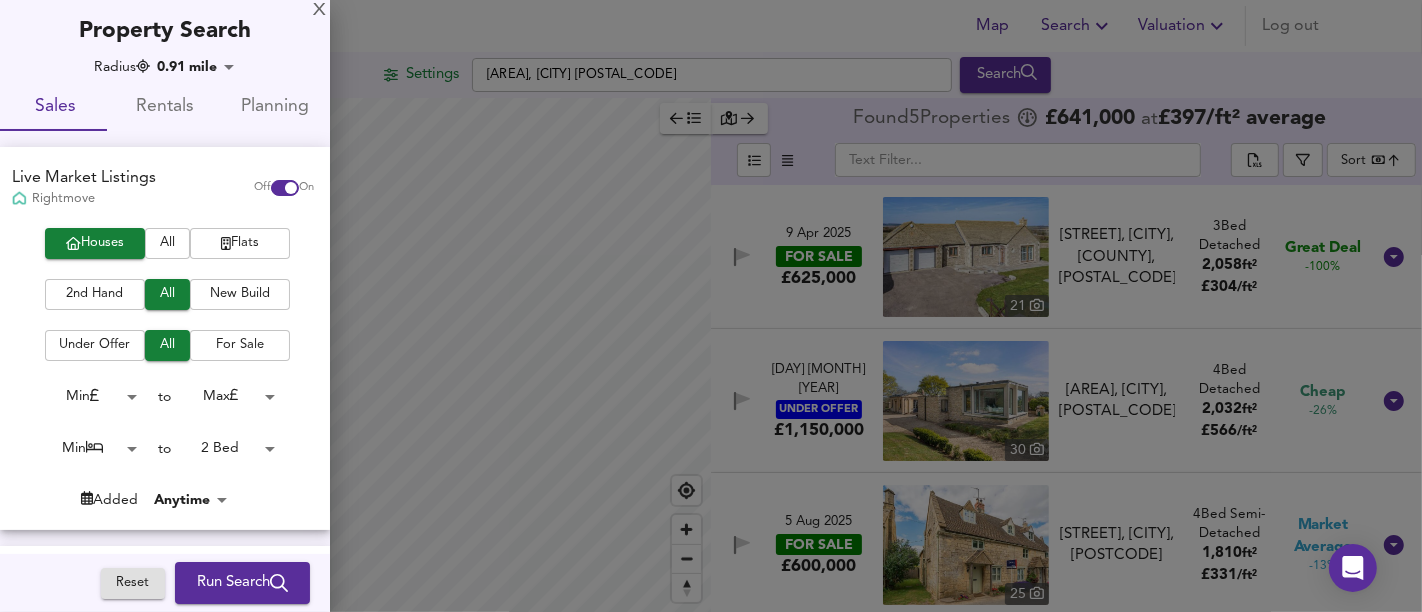 click on "Run Search" at bounding box center (242, 583) 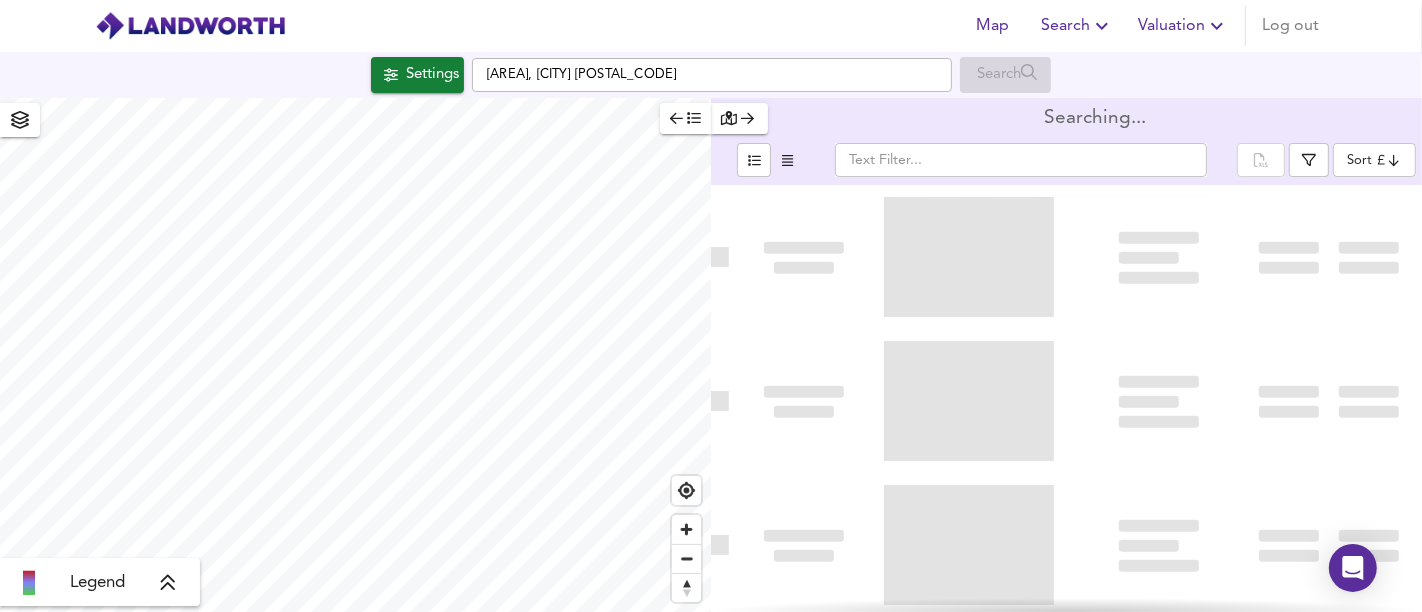 type on "bestdeal" 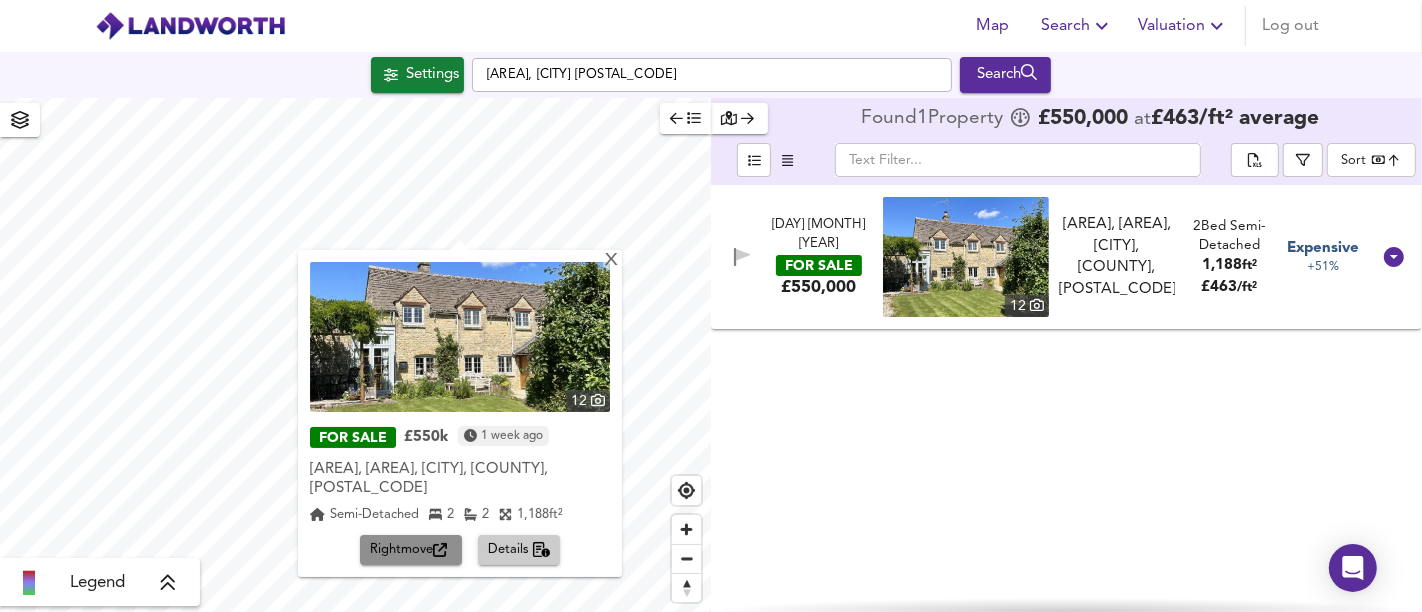 click on "Rightmove" at bounding box center (411, 550) 